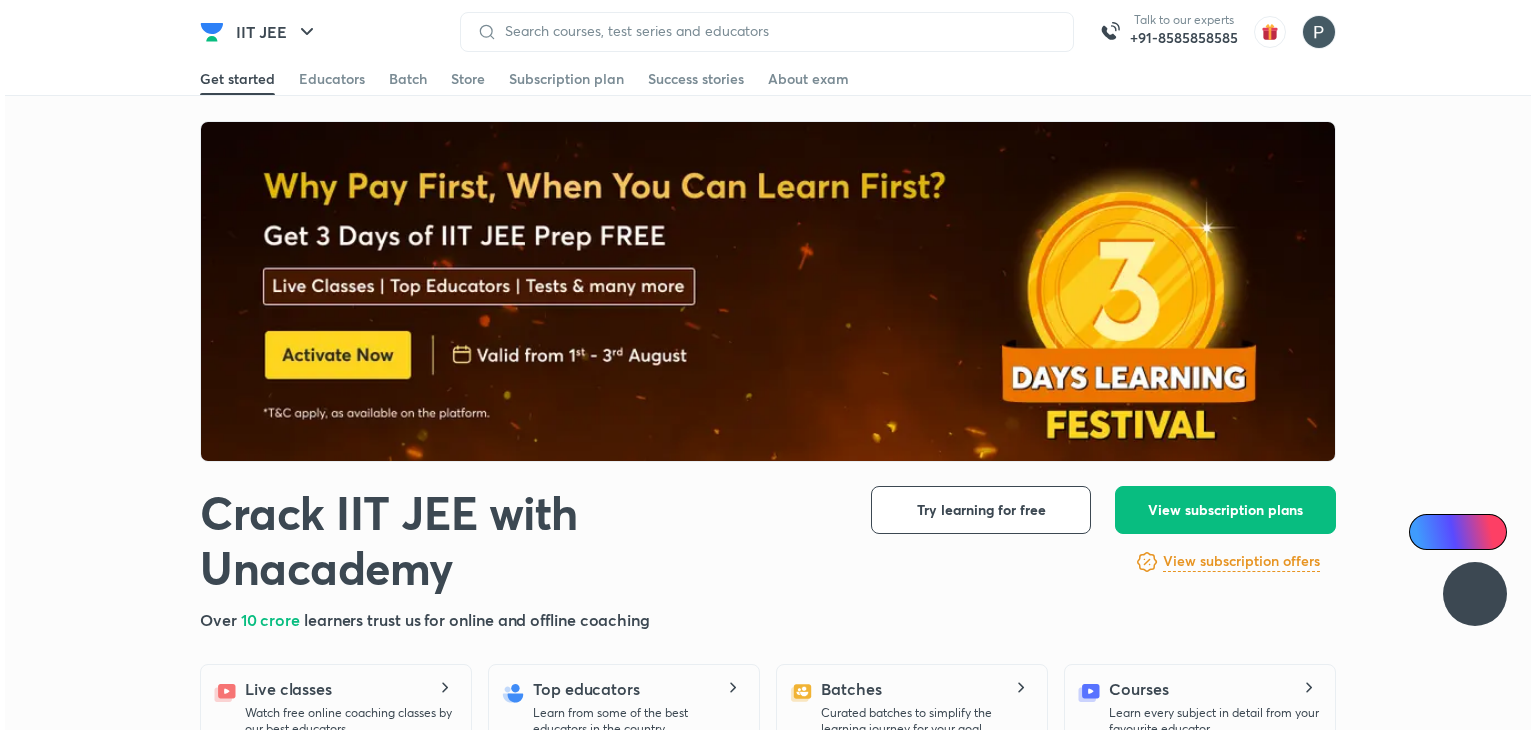 scroll, scrollTop: 0, scrollLeft: 0, axis: both 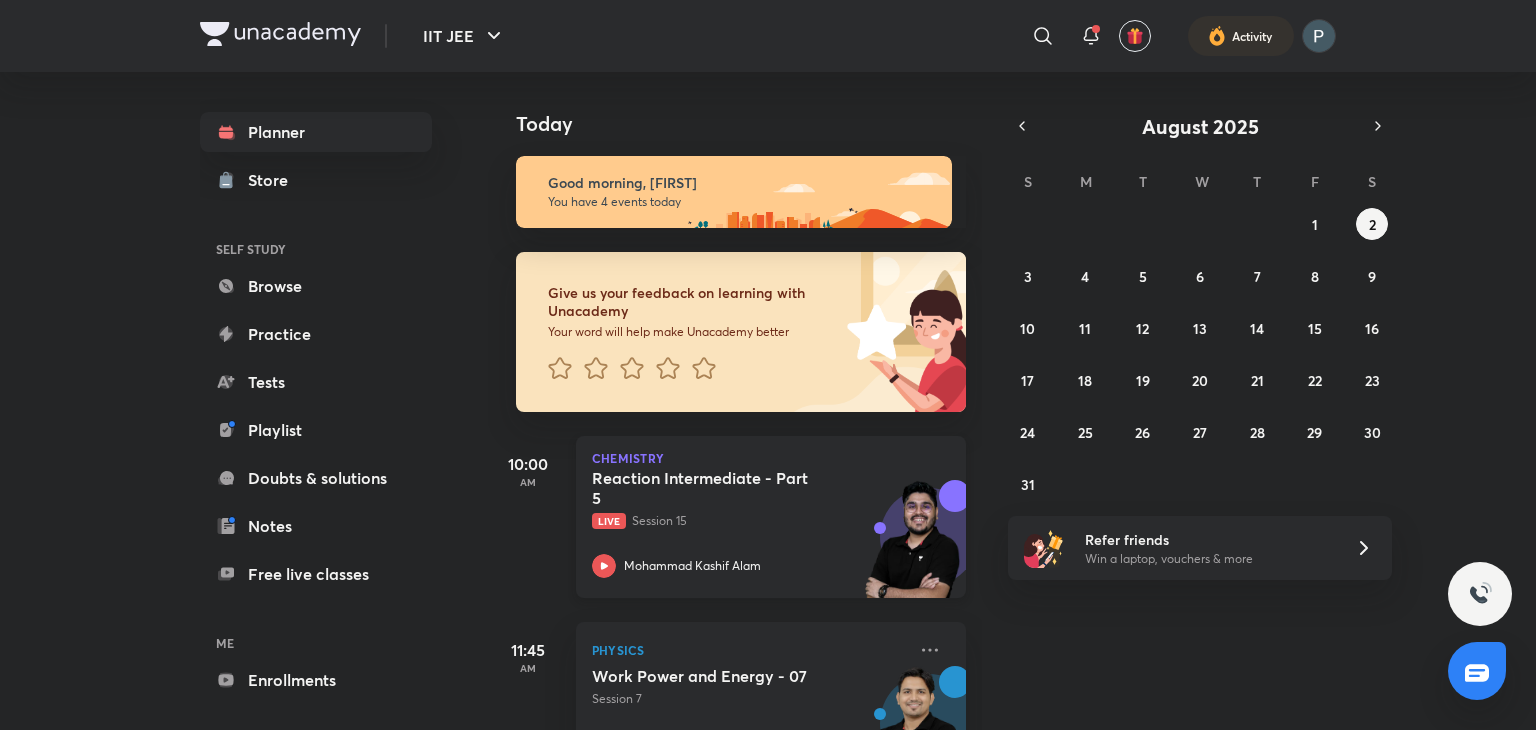 click on "Reaction Intermediate - Part 5" at bounding box center (716, 488) 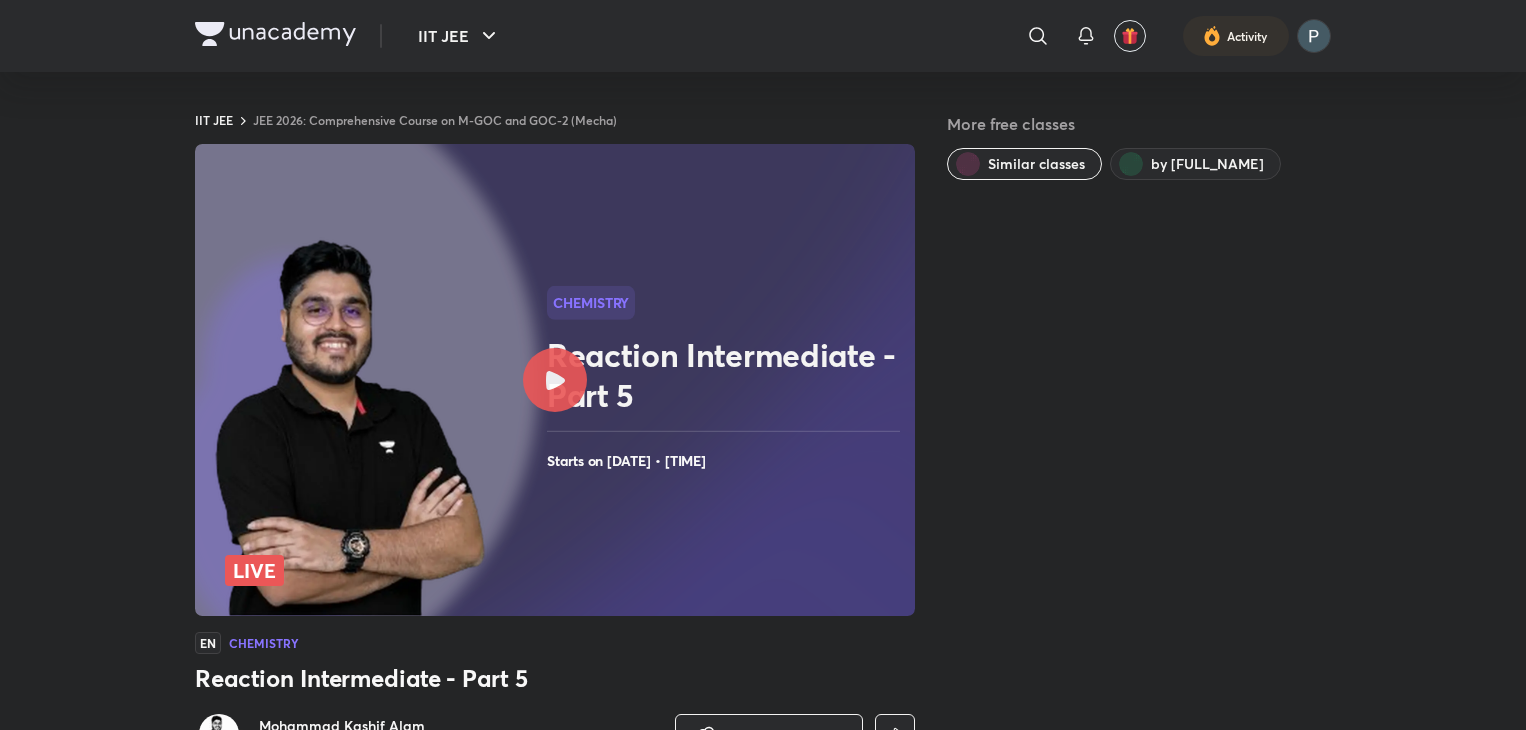 scroll, scrollTop: 0, scrollLeft: 0, axis: both 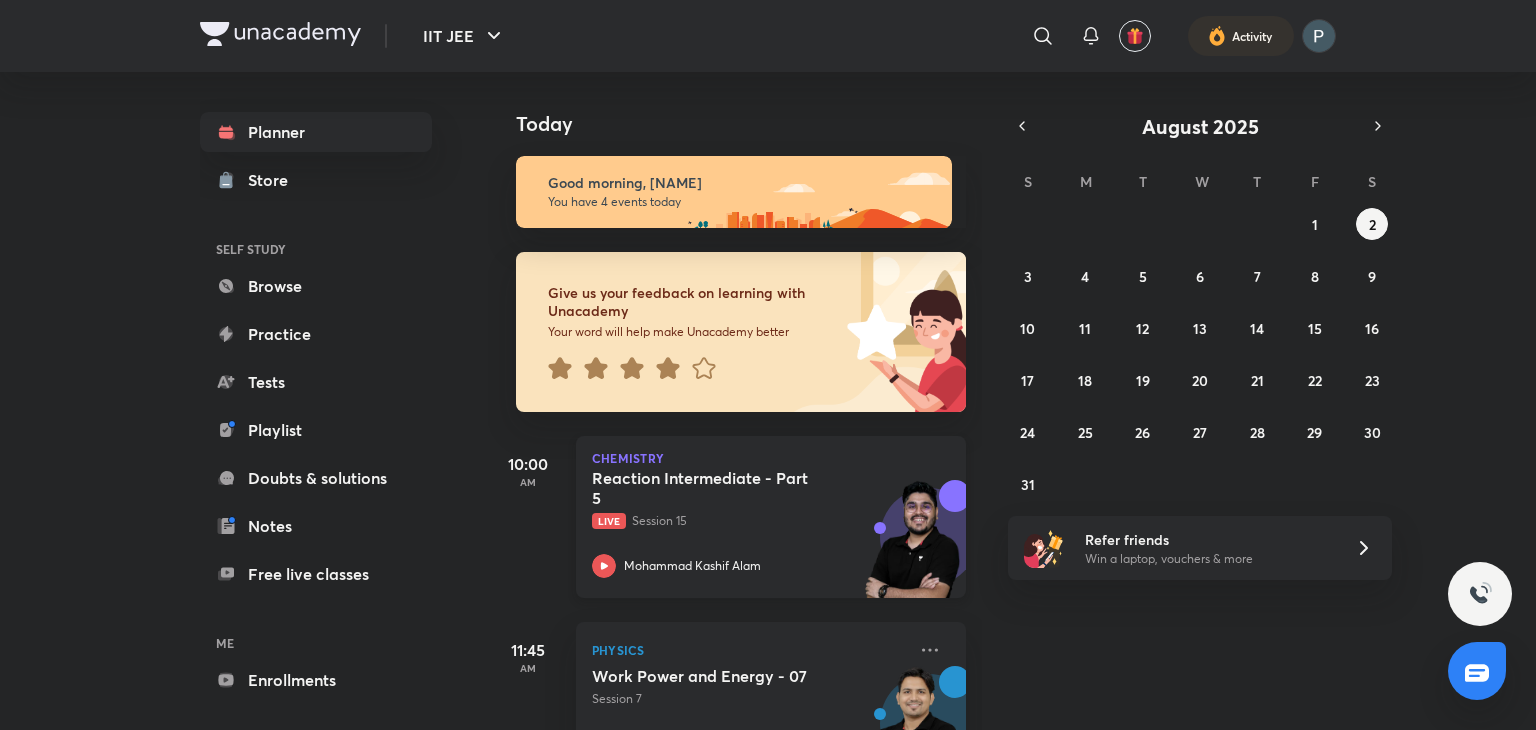 click 